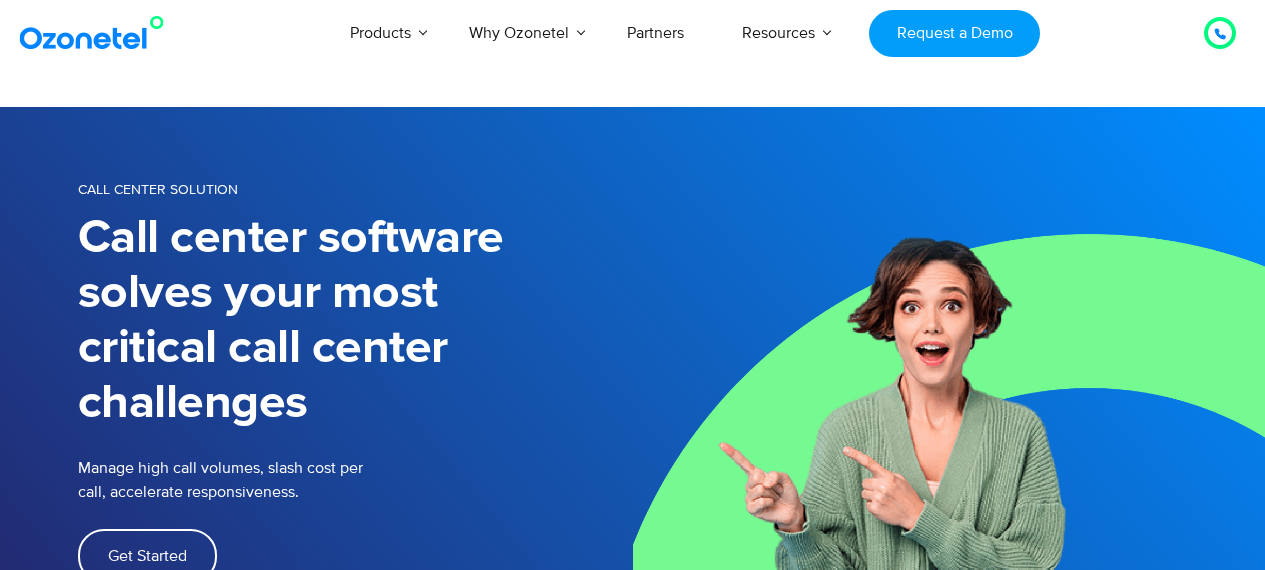 scroll, scrollTop: 0, scrollLeft: 0, axis: both 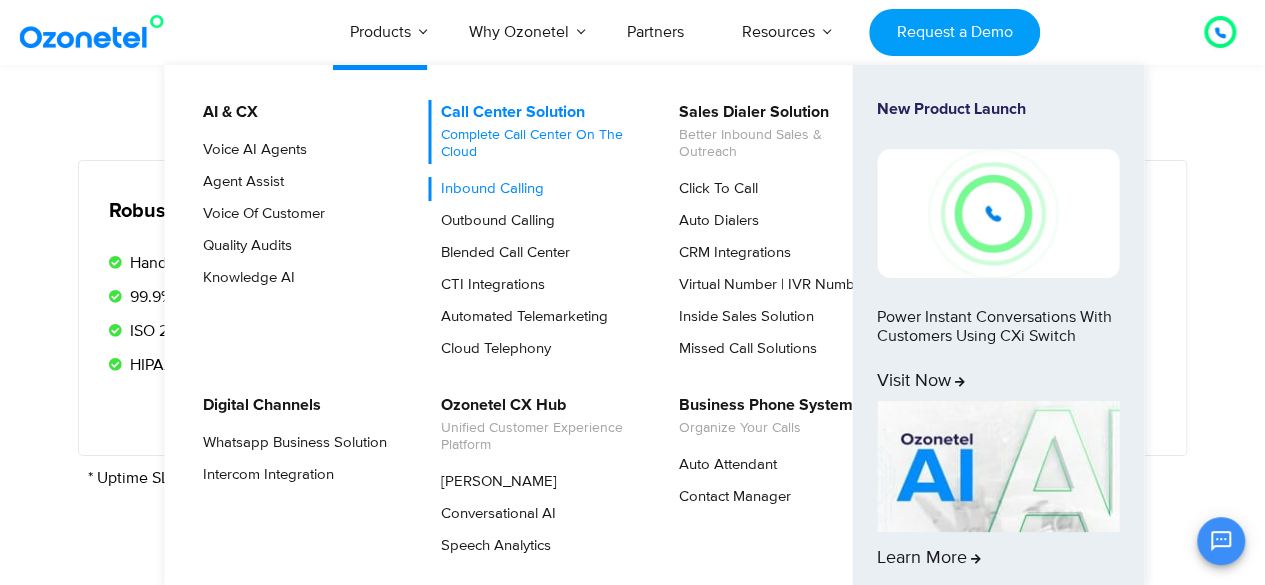 click on "Call Center Solution Complete call center on the cloud" at bounding box center [534, 132] 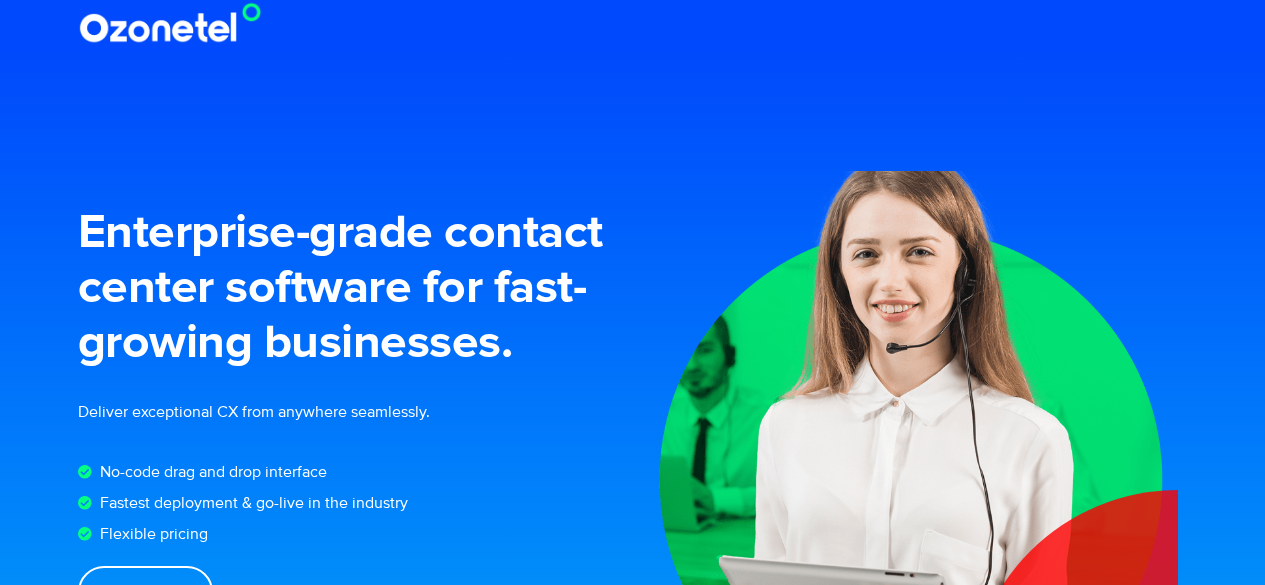 scroll, scrollTop: 0, scrollLeft: 0, axis: both 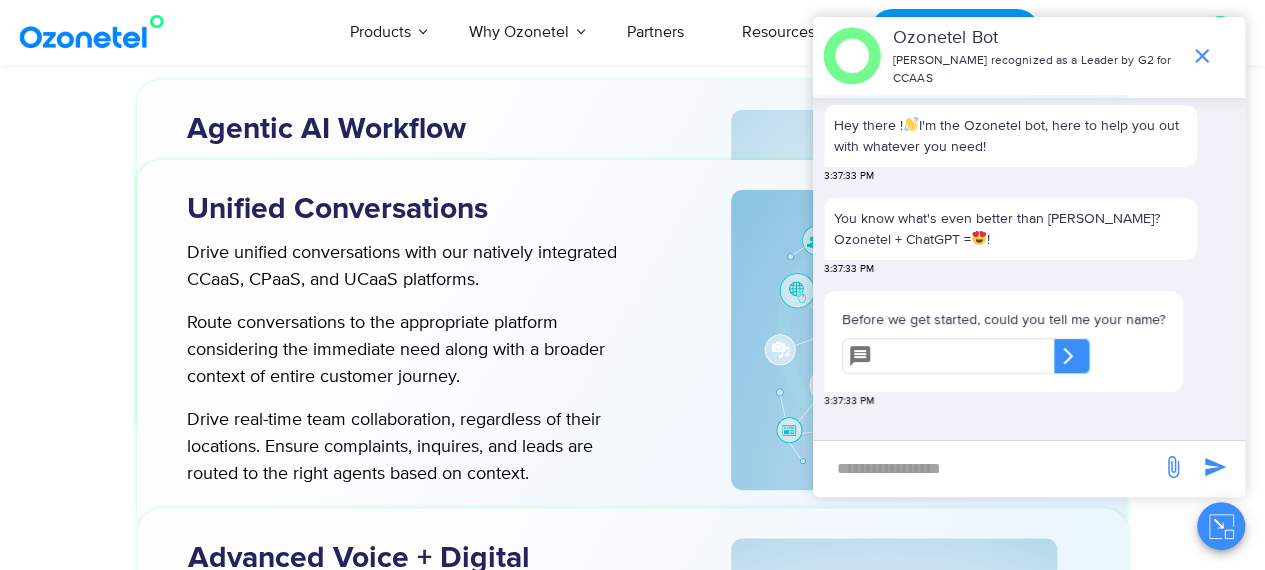 click at bounding box center (632, 614) 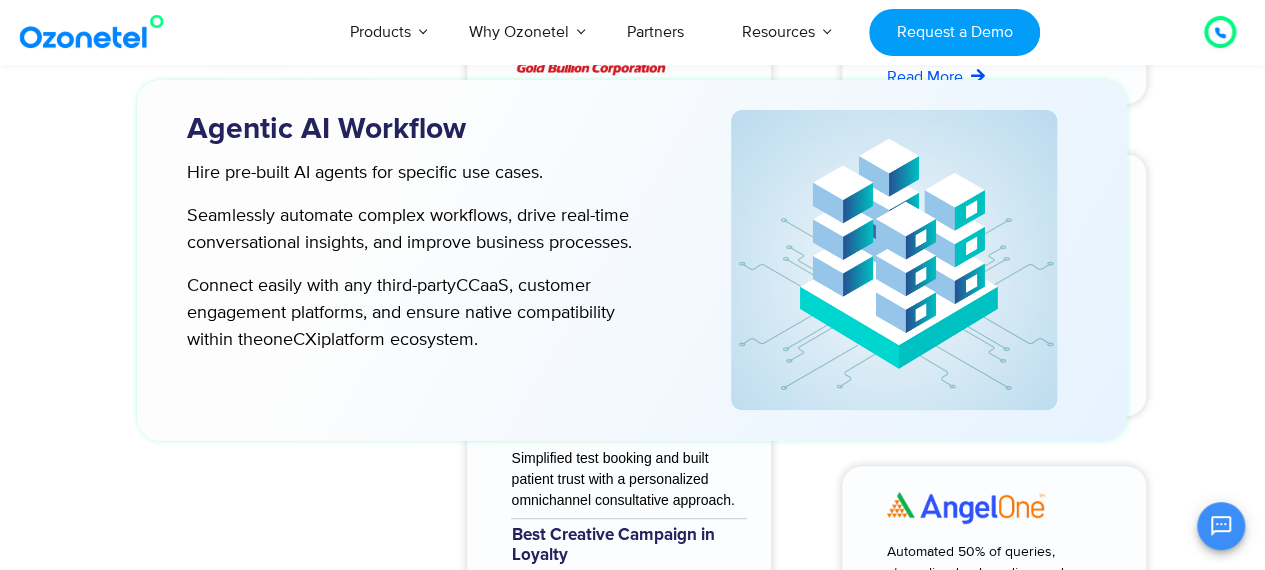 scroll, scrollTop: 6531, scrollLeft: 0, axis: vertical 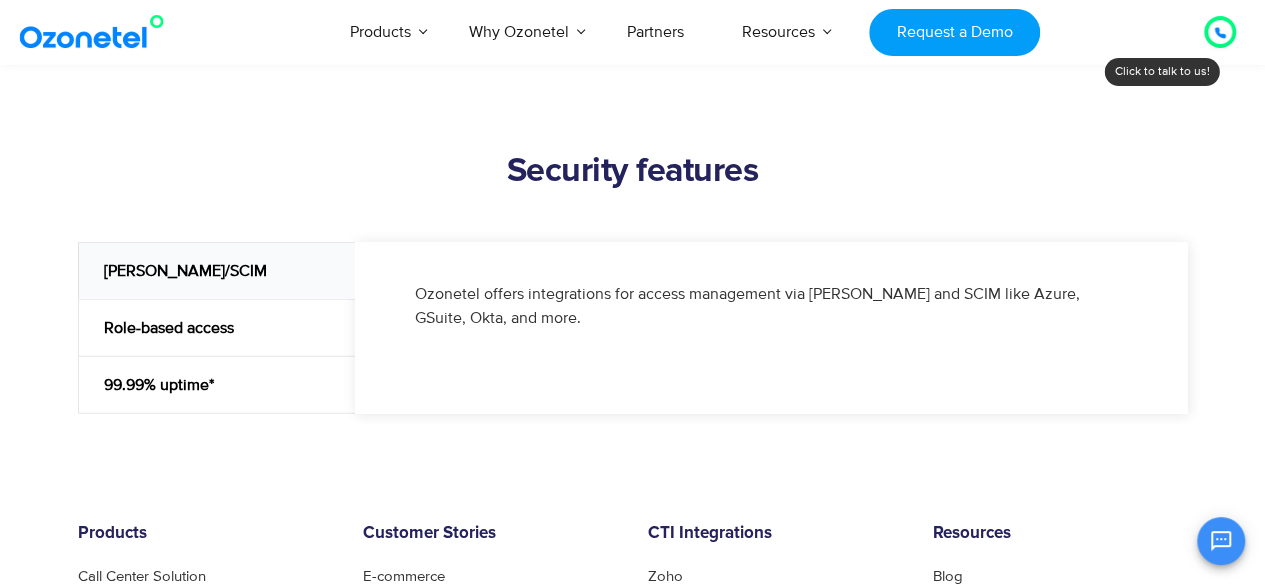 click on "Role-based access" at bounding box center [217, 327] 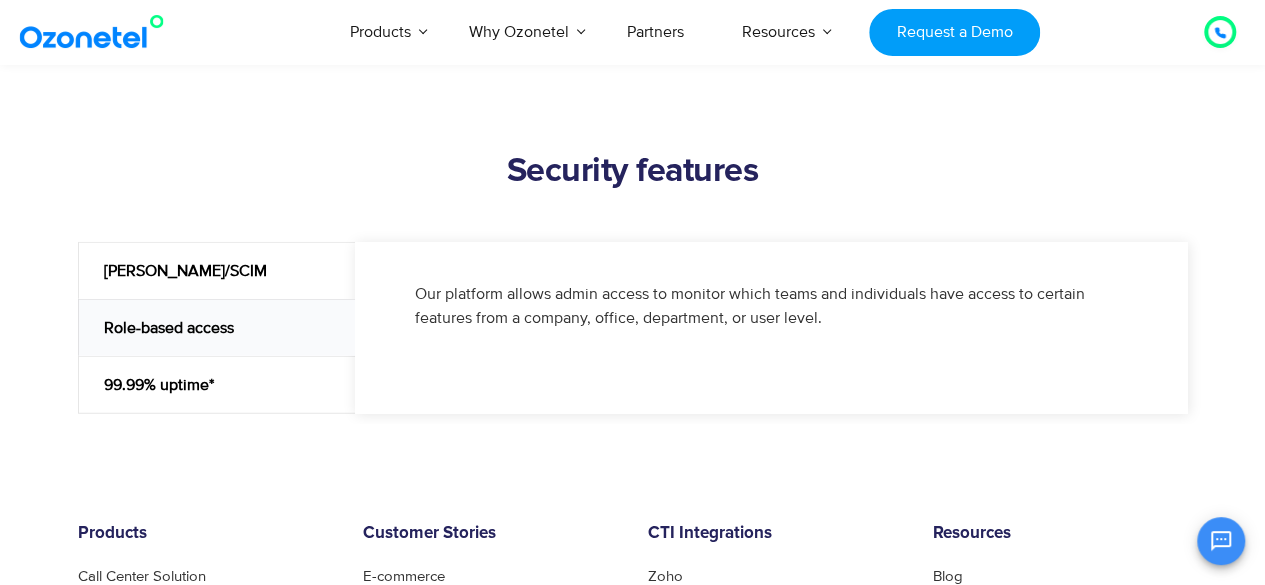 click on "99.99% uptime*" at bounding box center [217, 385] 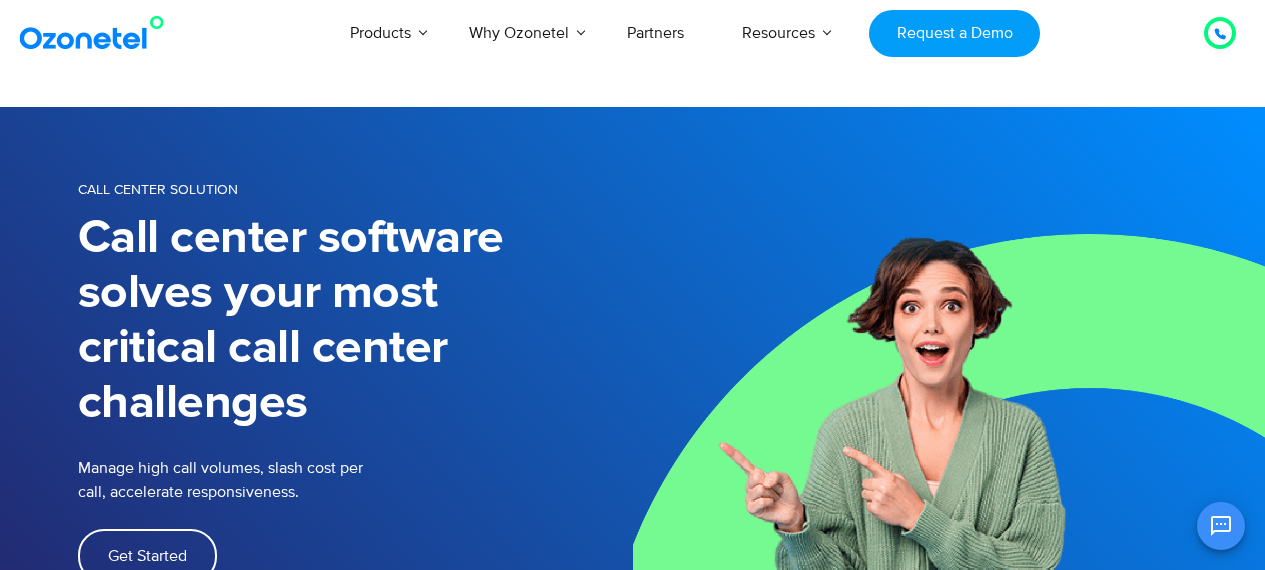 scroll, scrollTop: 0, scrollLeft: 0, axis: both 